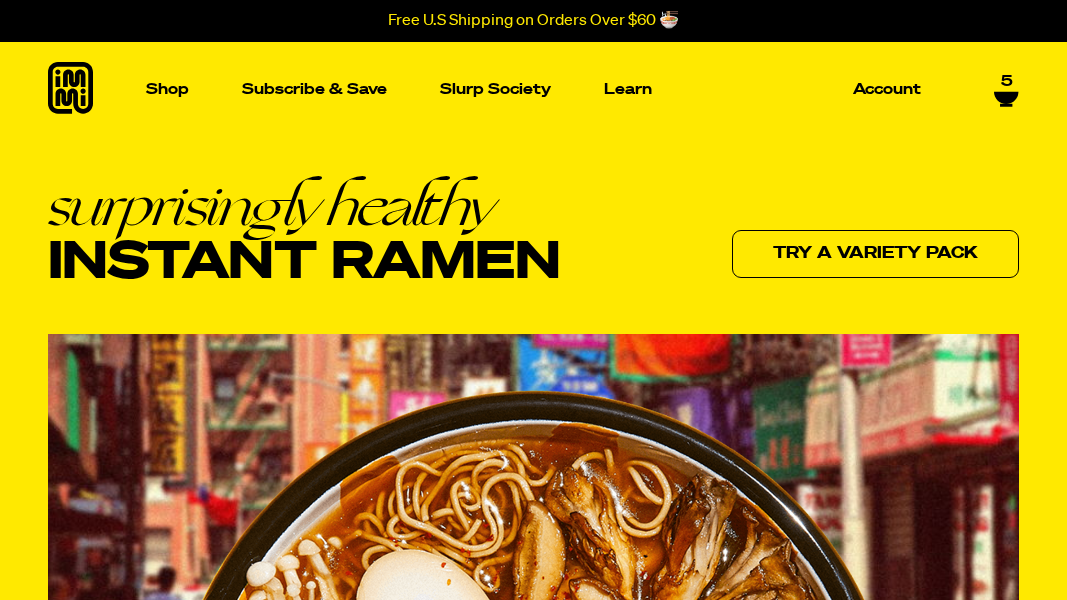 scroll, scrollTop: 0, scrollLeft: 0, axis: both 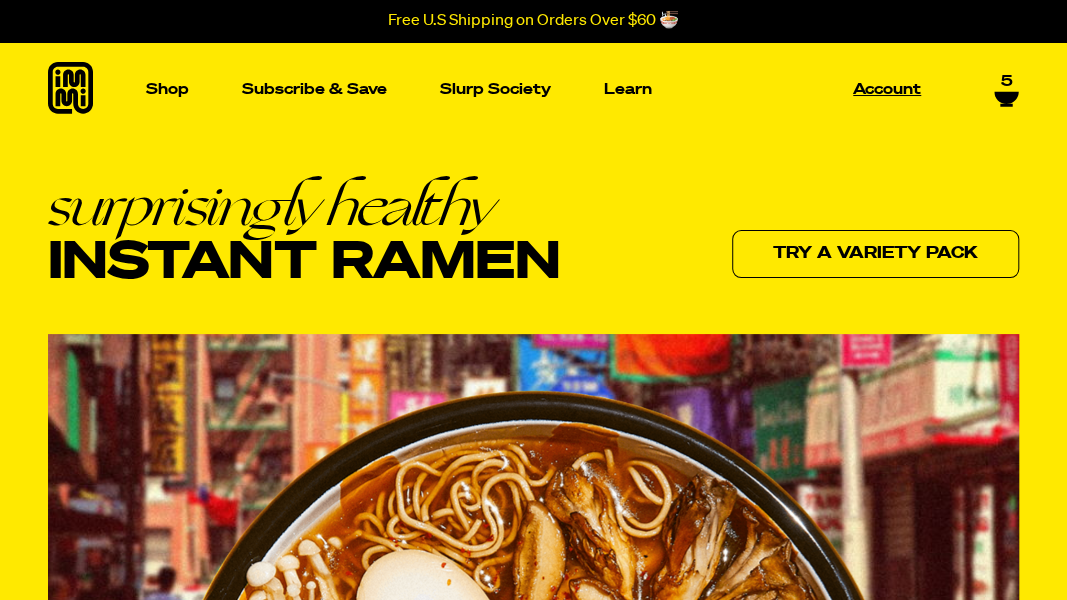 click on "Account" at bounding box center [887, 89] 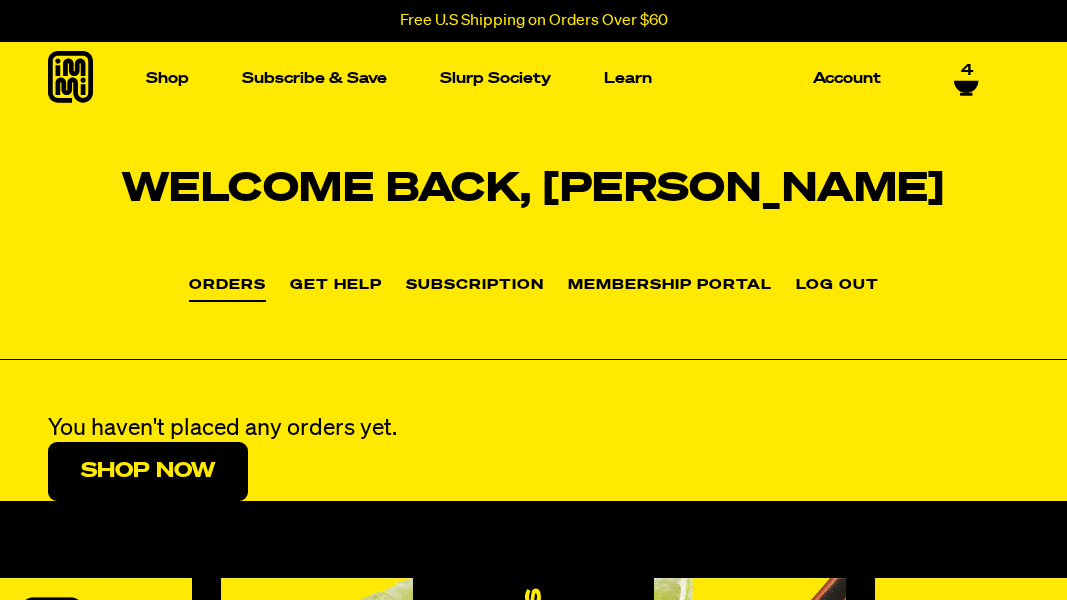 scroll, scrollTop: 0, scrollLeft: 0, axis: both 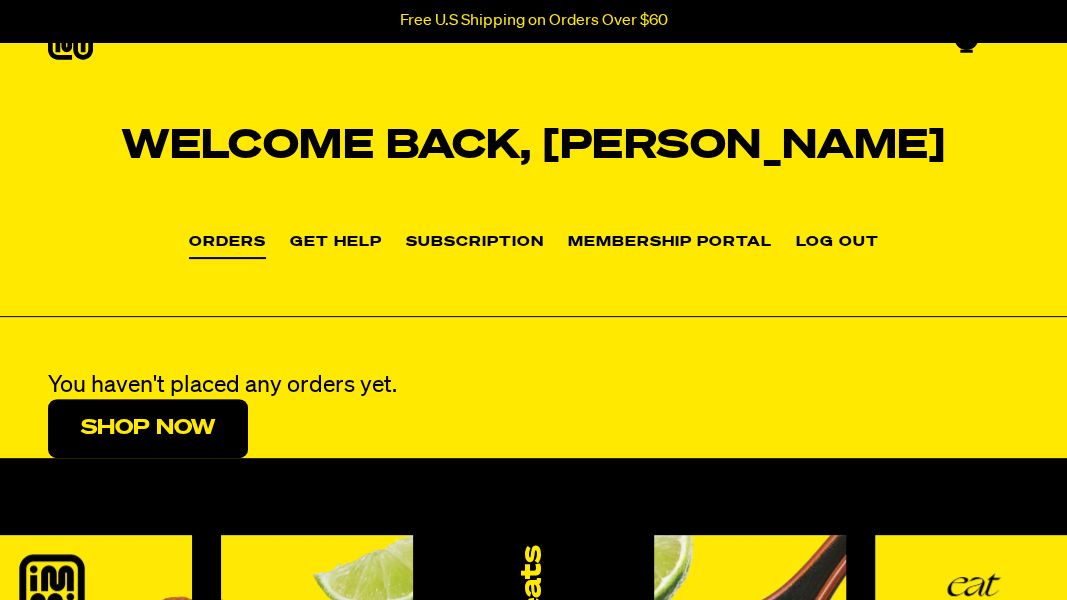 click on "Orders" at bounding box center (227, 247) 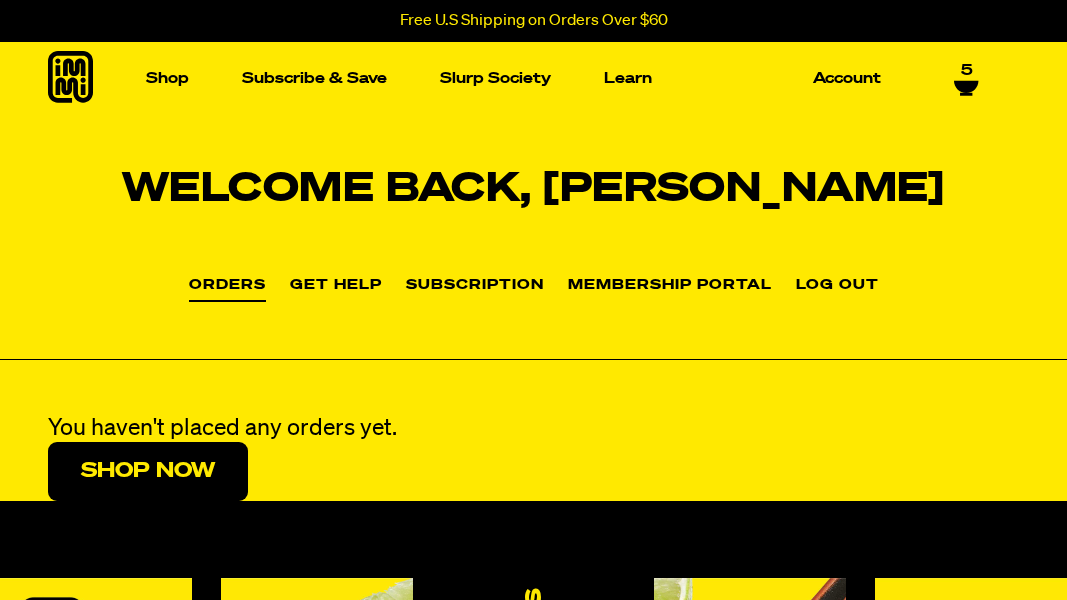 scroll, scrollTop: 0, scrollLeft: 0, axis: both 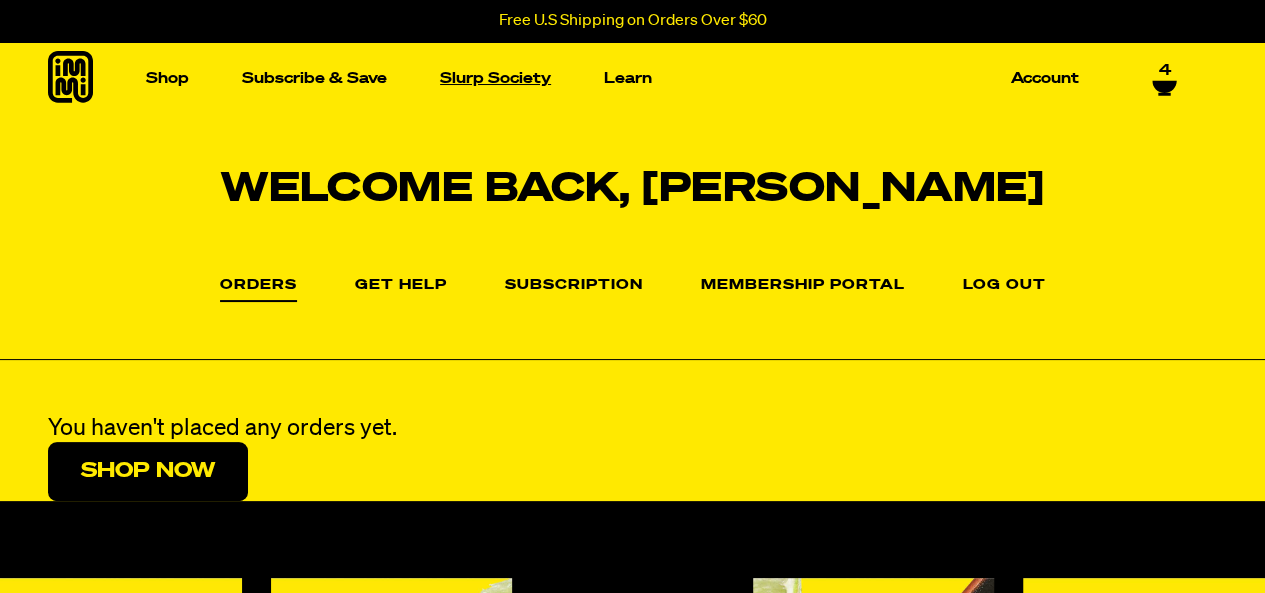 click on "Slurp Society" at bounding box center (495, 78) 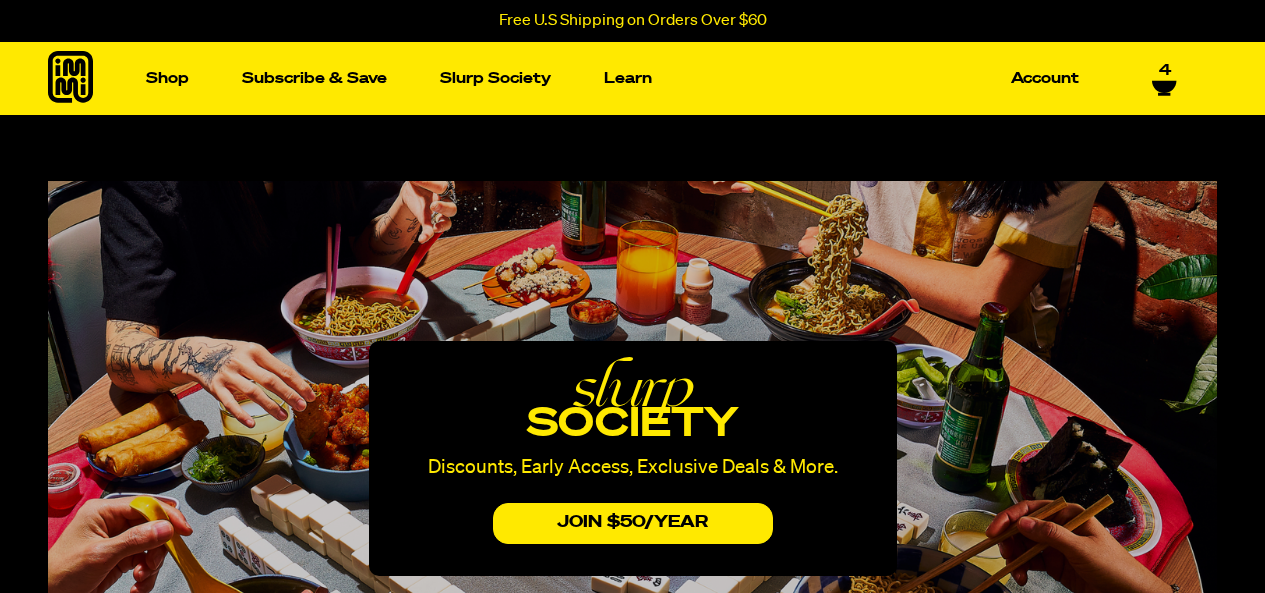 scroll, scrollTop: 0, scrollLeft: 0, axis: both 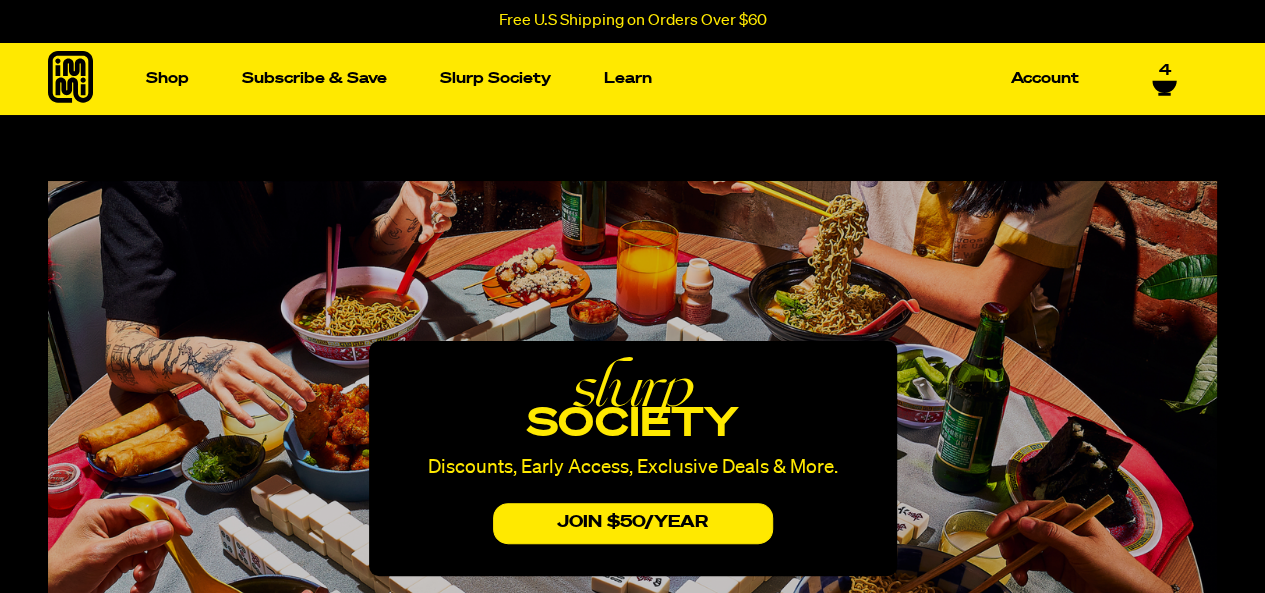 click on "4" at bounding box center (1164, 78) 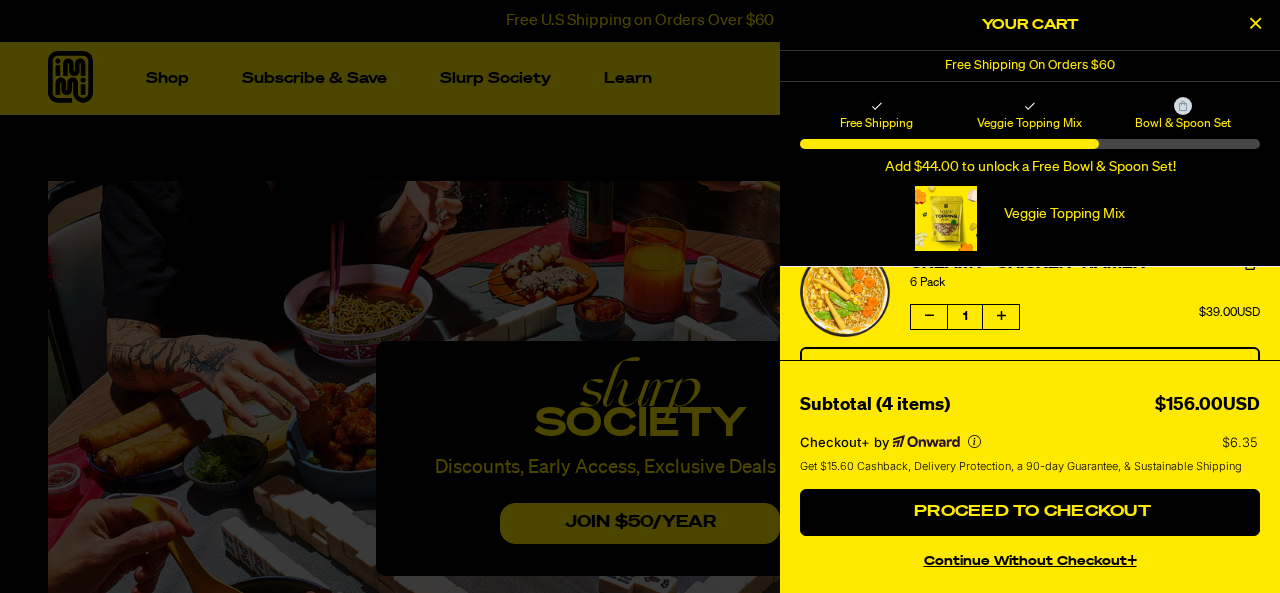scroll, scrollTop: 80, scrollLeft: 0, axis: vertical 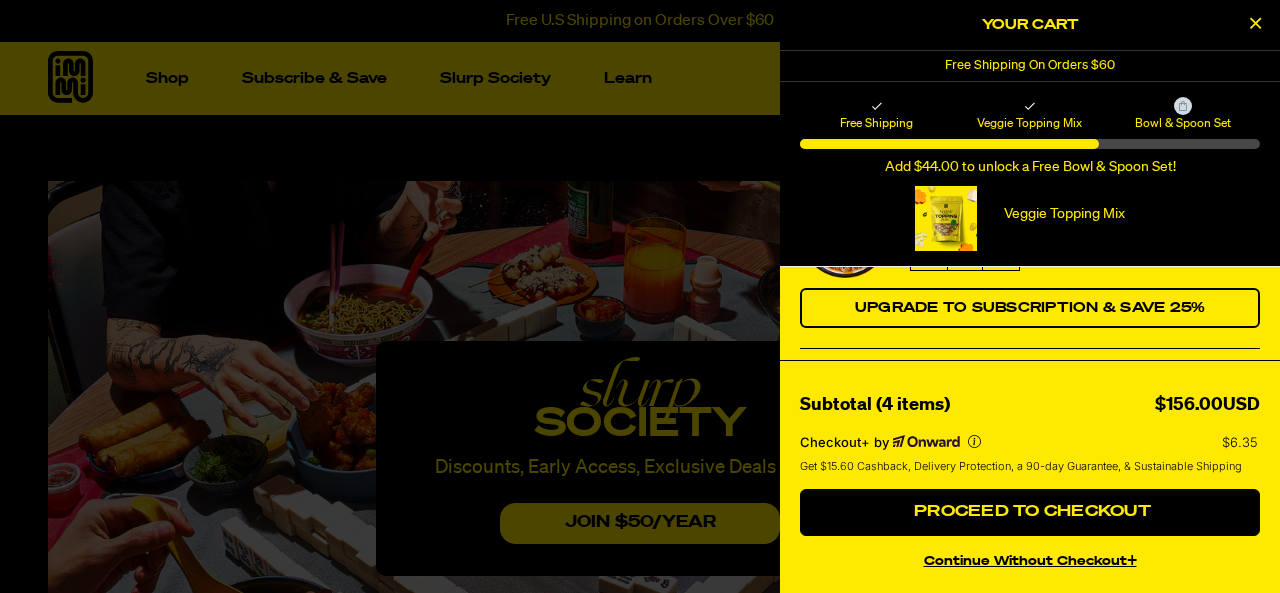 click on "continue without Checkout+" at bounding box center [1030, 558] 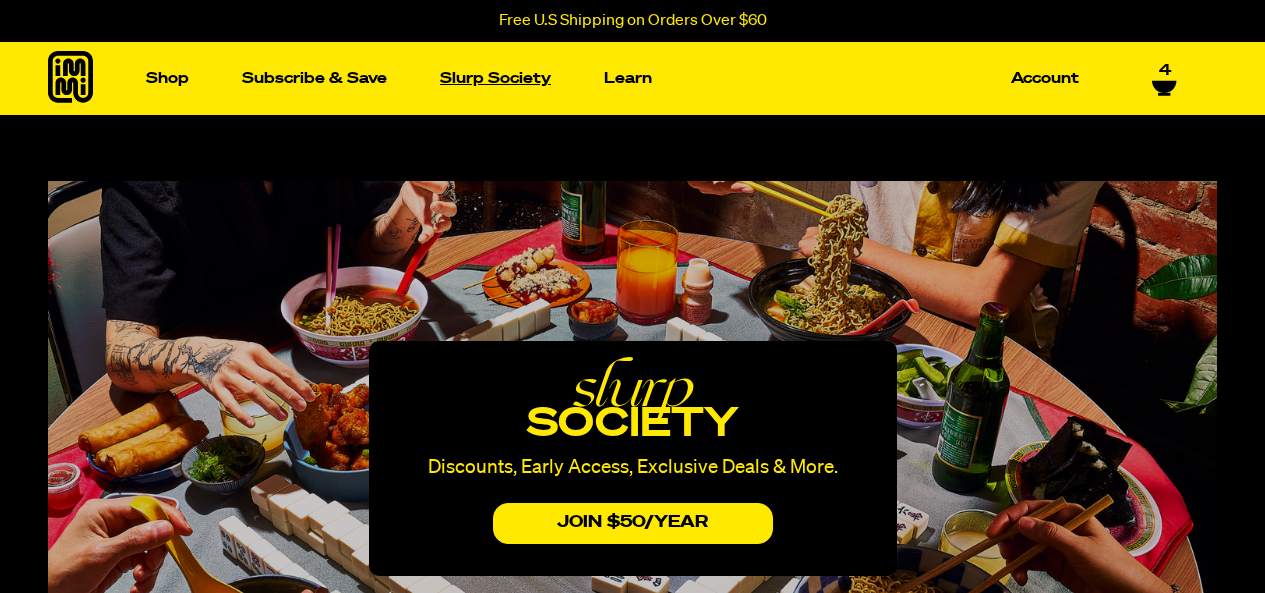 scroll, scrollTop: 0, scrollLeft: 0, axis: both 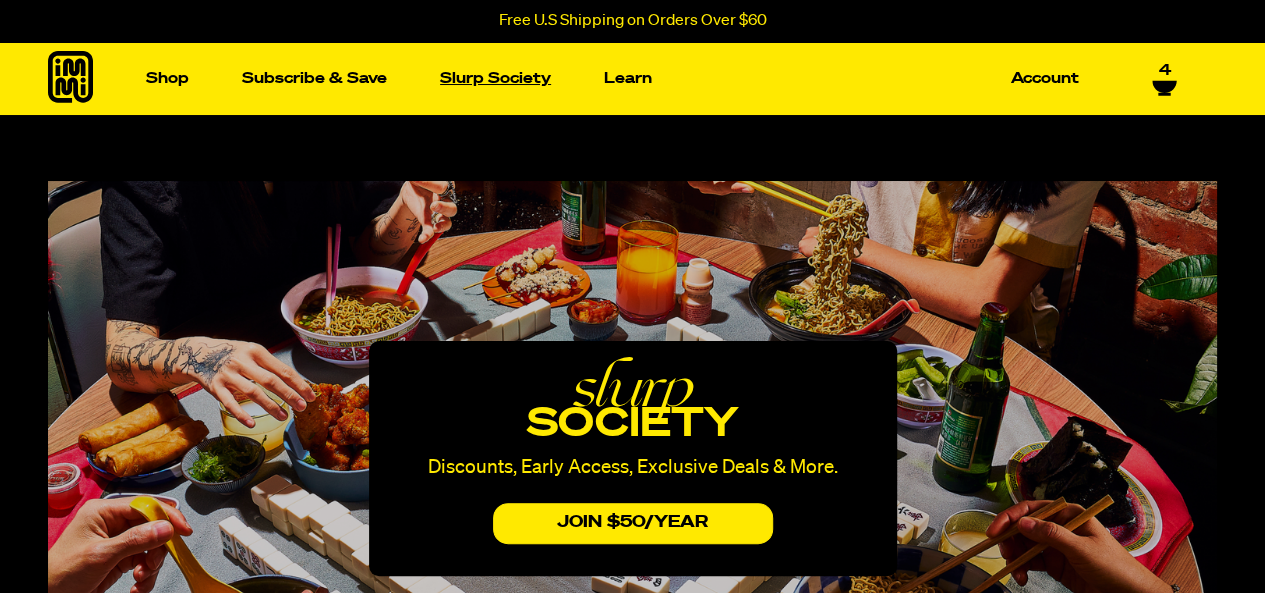 click on "Slurp Society" at bounding box center [495, 78] 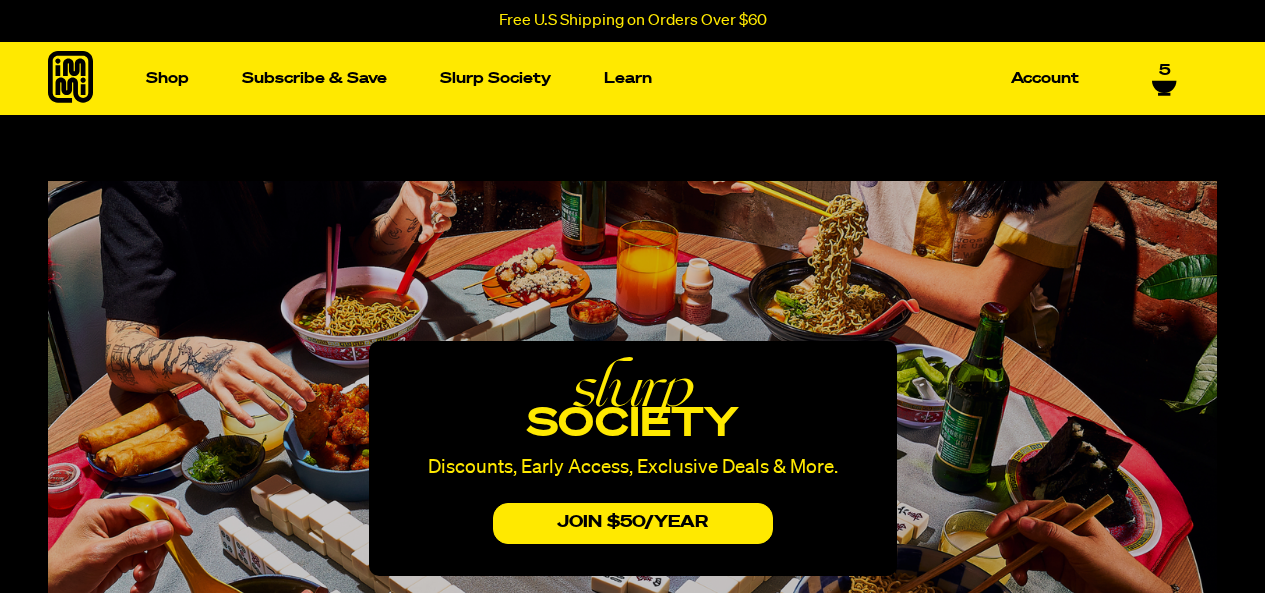 scroll, scrollTop: 0, scrollLeft: 0, axis: both 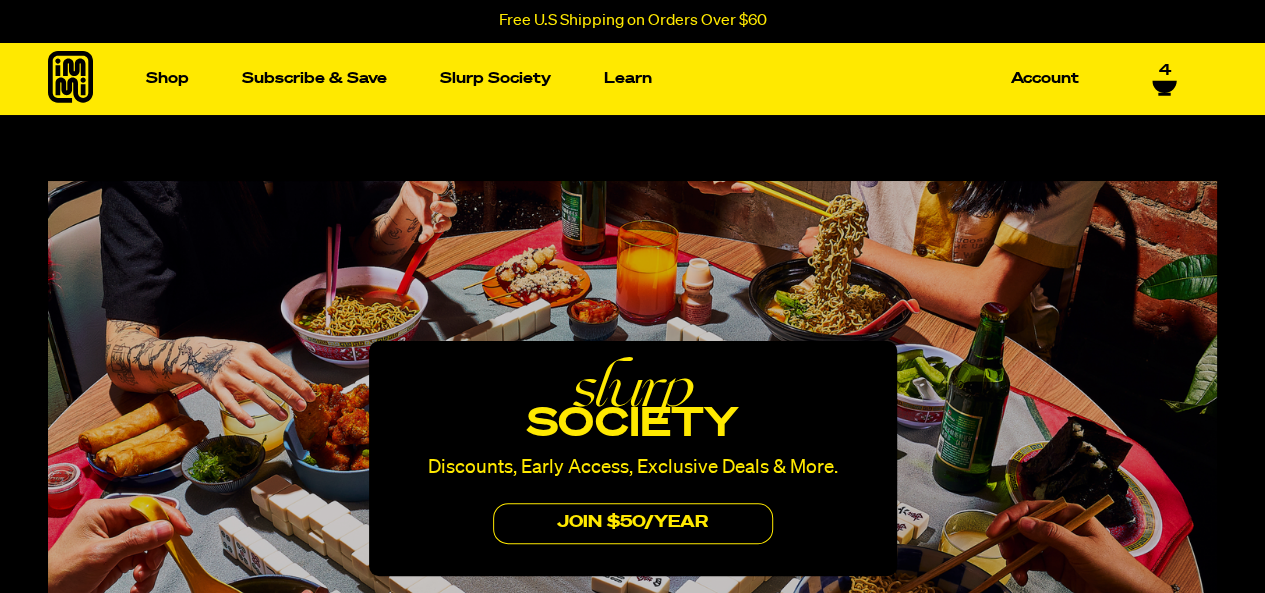 click on "JOIN $50/yEAr" at bounding box center [633, 523] 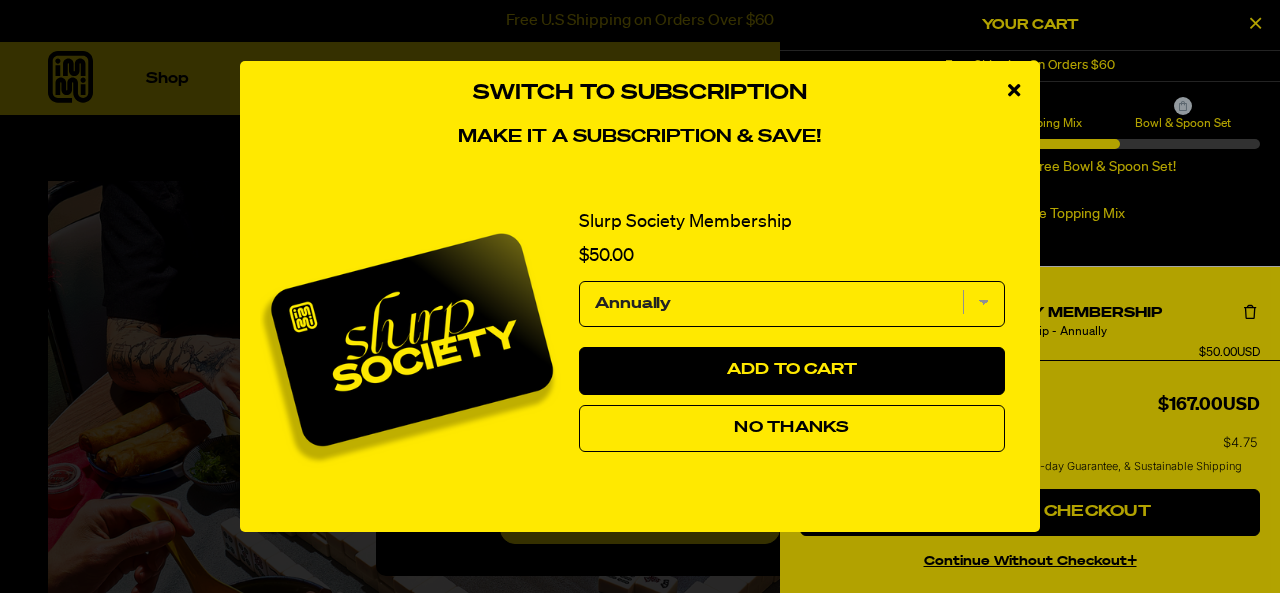 click on "Annually" at bounding box center [792, 304] 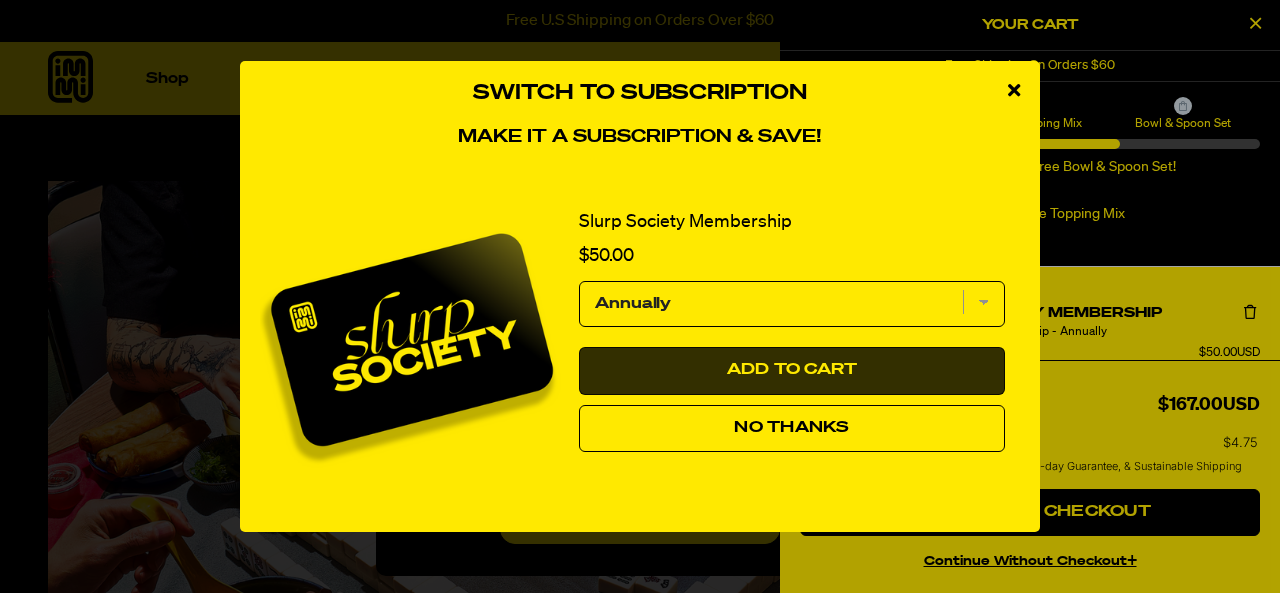 click on "Add to Cart" at bounding box center (792, 371) 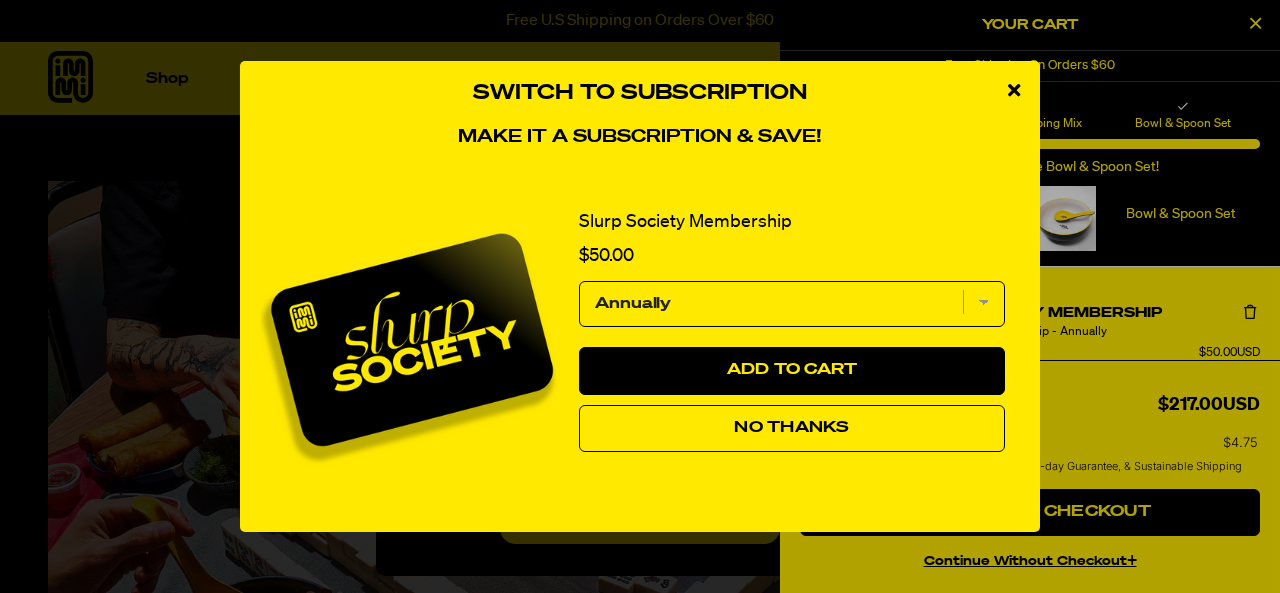 select 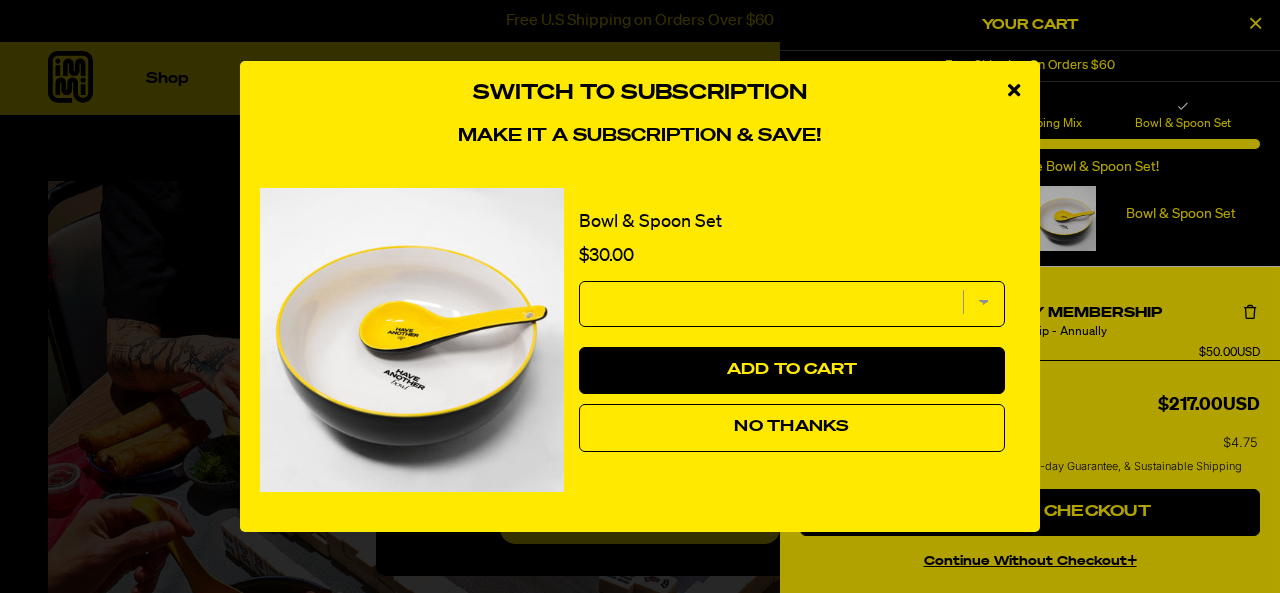 click on "No Thanks" at bounding box center (792, 428) 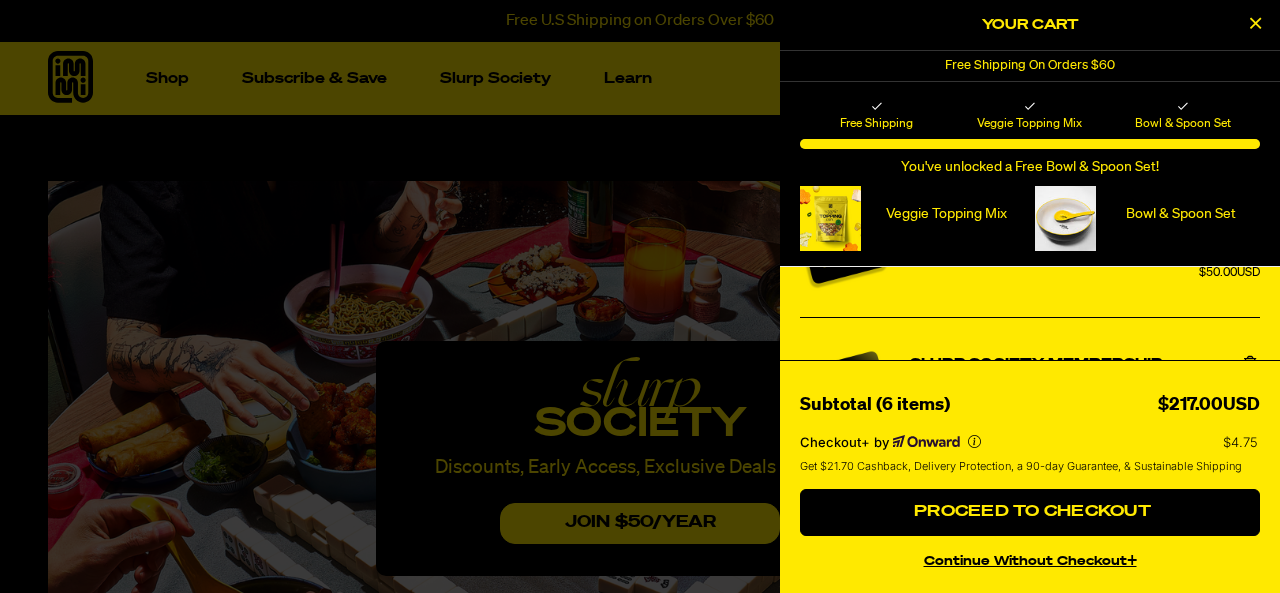 scroll, scrollTop: 120, scrollLeft: 0, axis: vertical 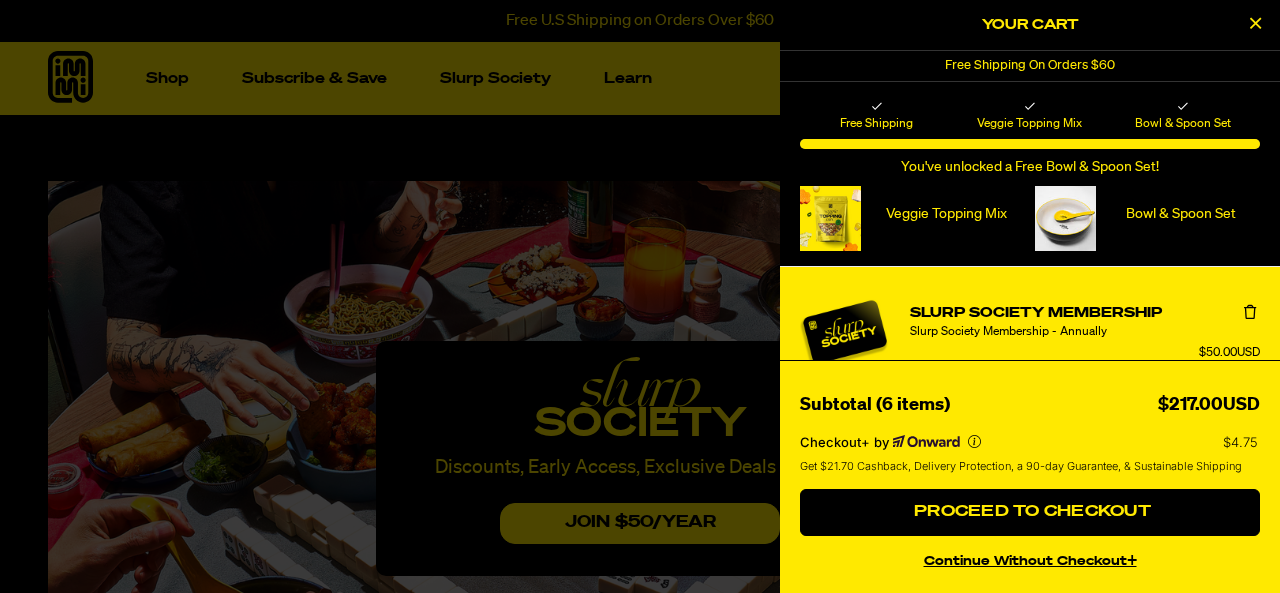 click at bounding box center [1250, 312] 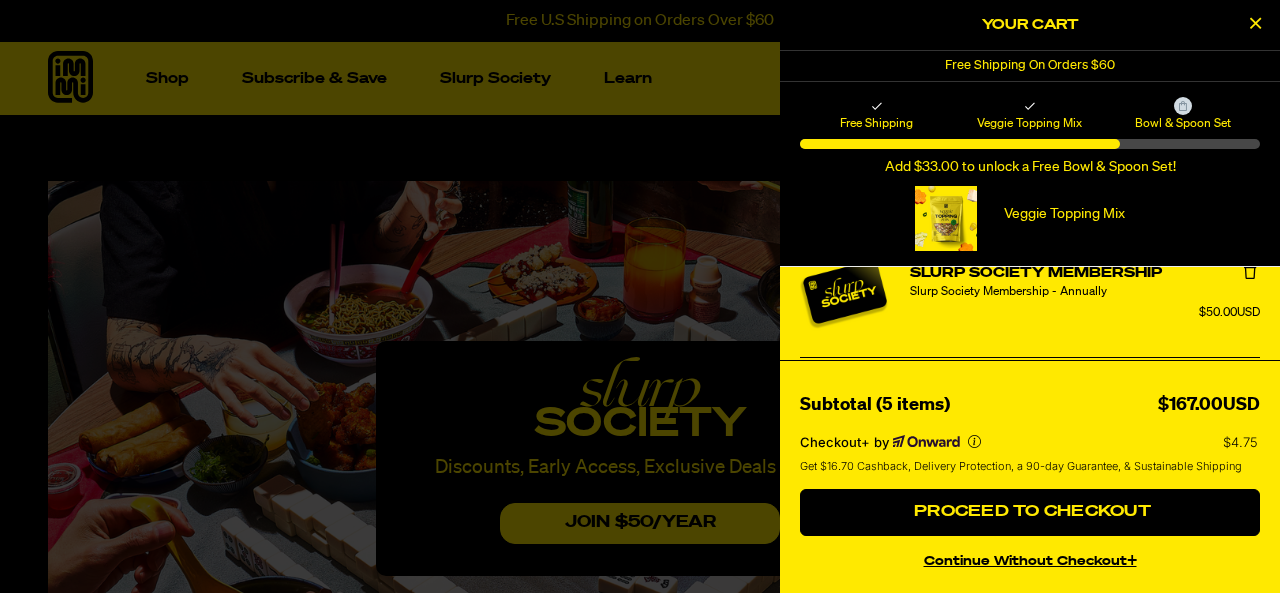 scroll, scrollTop: 80, scrollLeft: 0, axis: vertical 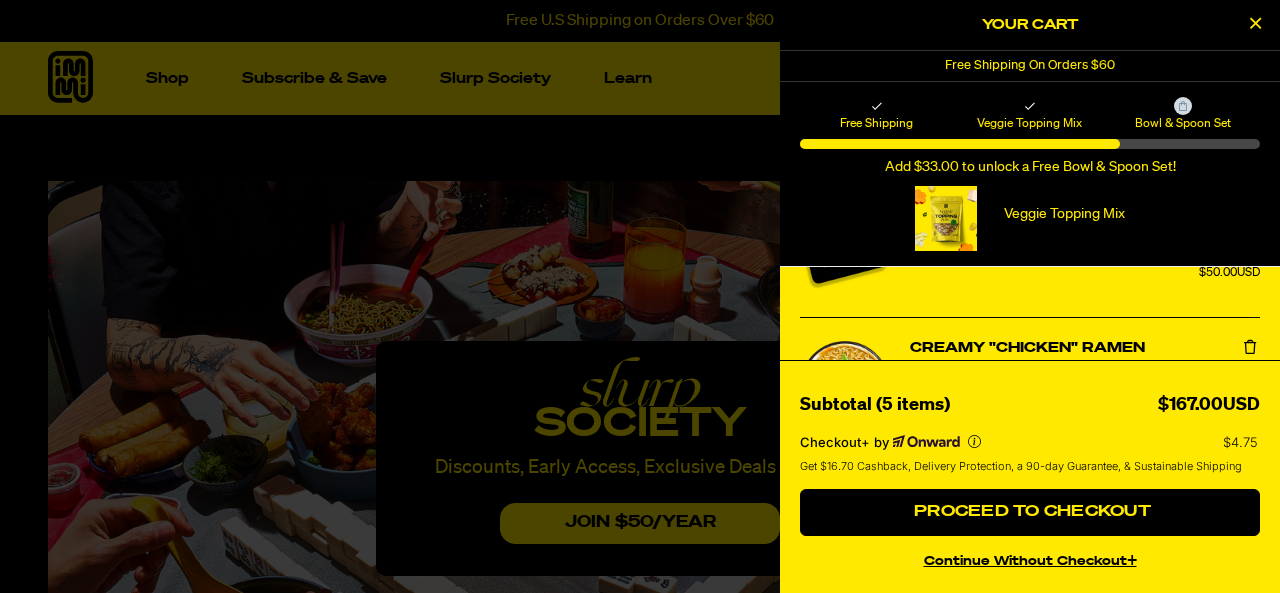 click on "continue without Checkout+" at bounding box center [1030, 558] 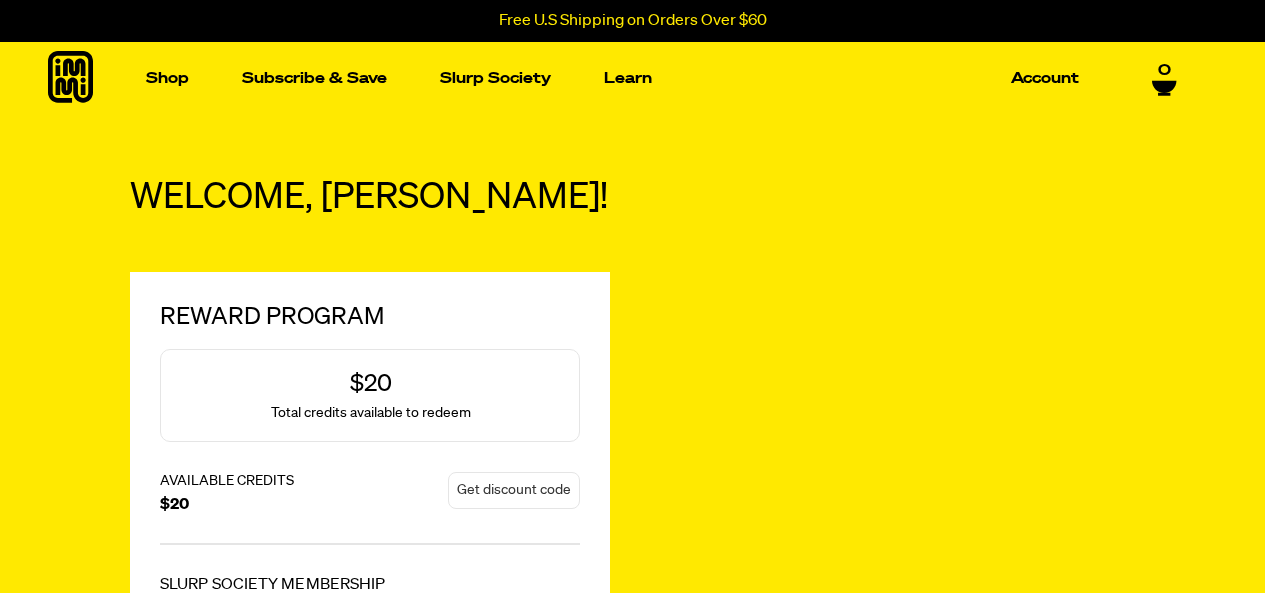 scroll, scrollTop: 0, scrollLeft: 0, axis: both 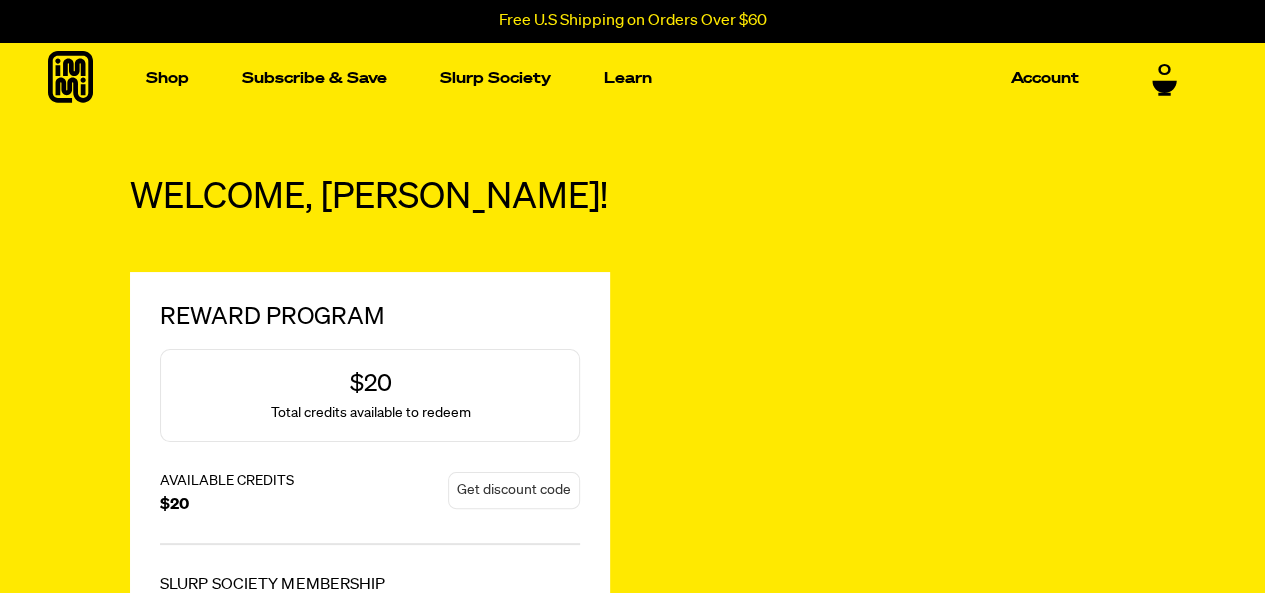 type on "[PERSON_NAME][EMAIL_ADDRESS][DOMAIN_NAME]" 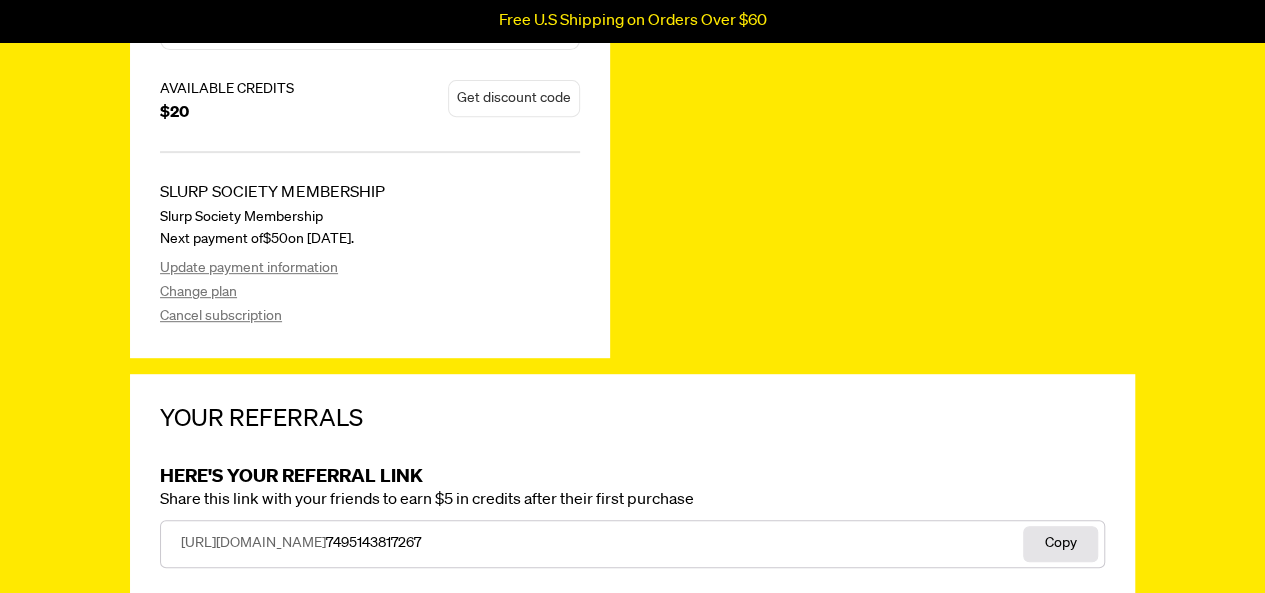 scroll, scrollTop: 0, scrollLeft: 0, axis: both 